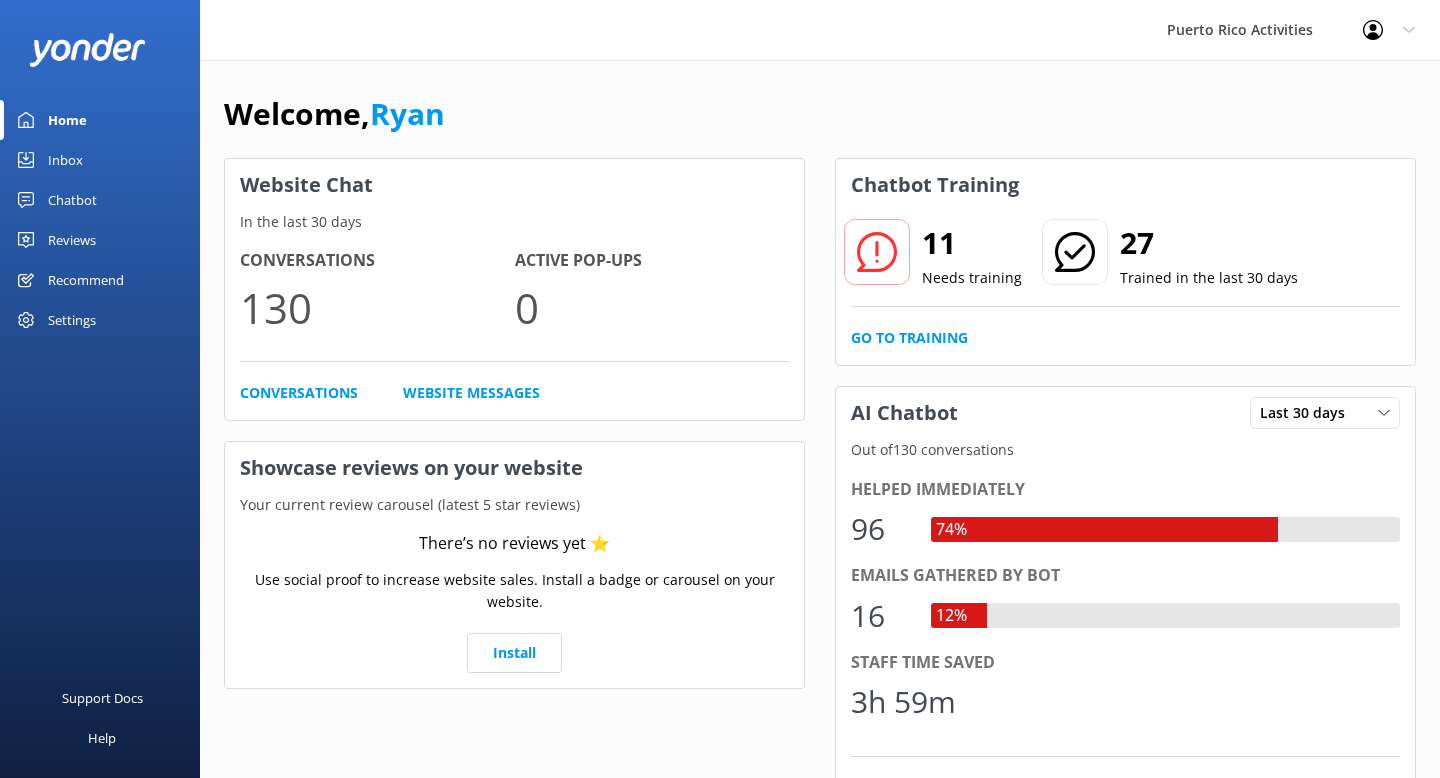 scroll, scrollTop: 0, scrollLeft: 0, axis: both 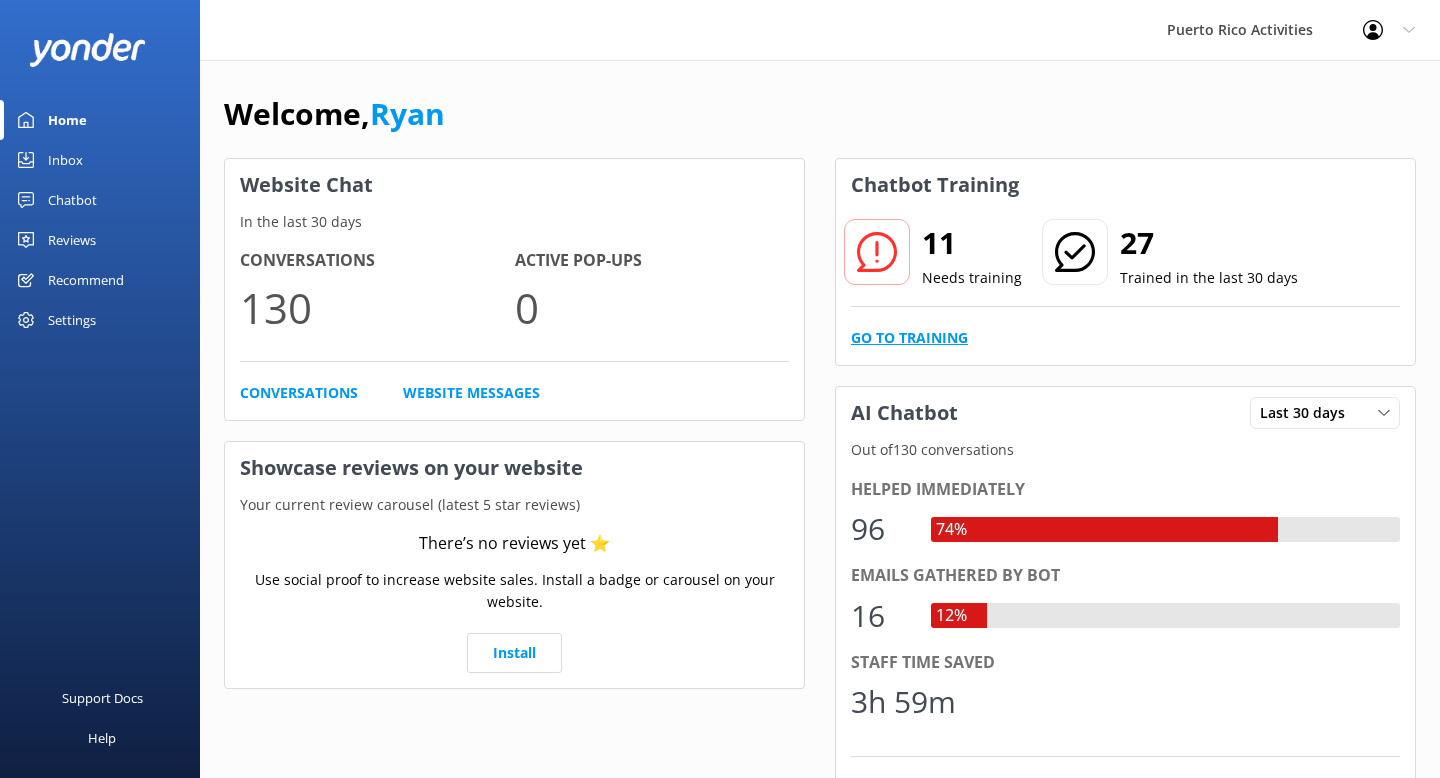 click on "Go to Training" at bounding box center [909, 338] 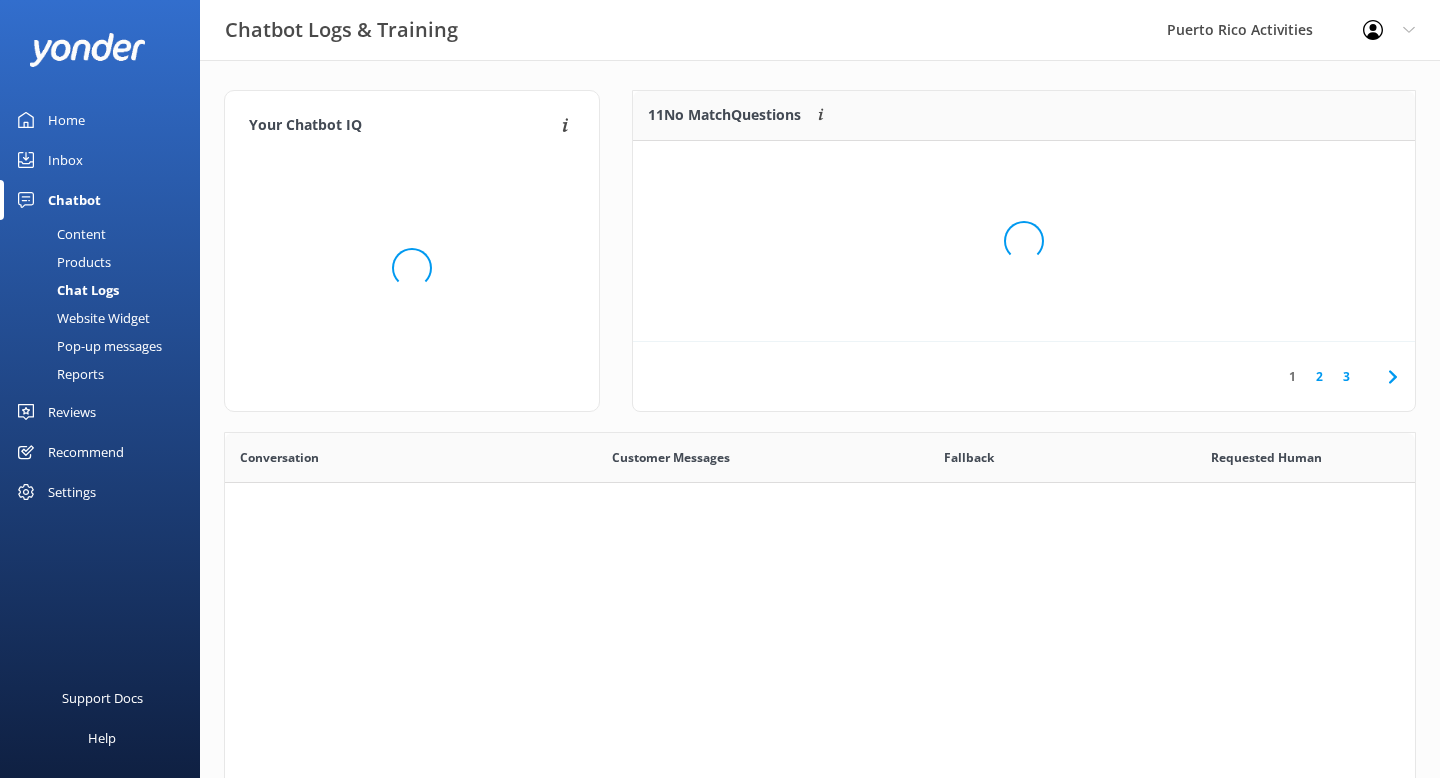 scroll, scrollTop: 1, scrollLeft: 1, axis: both 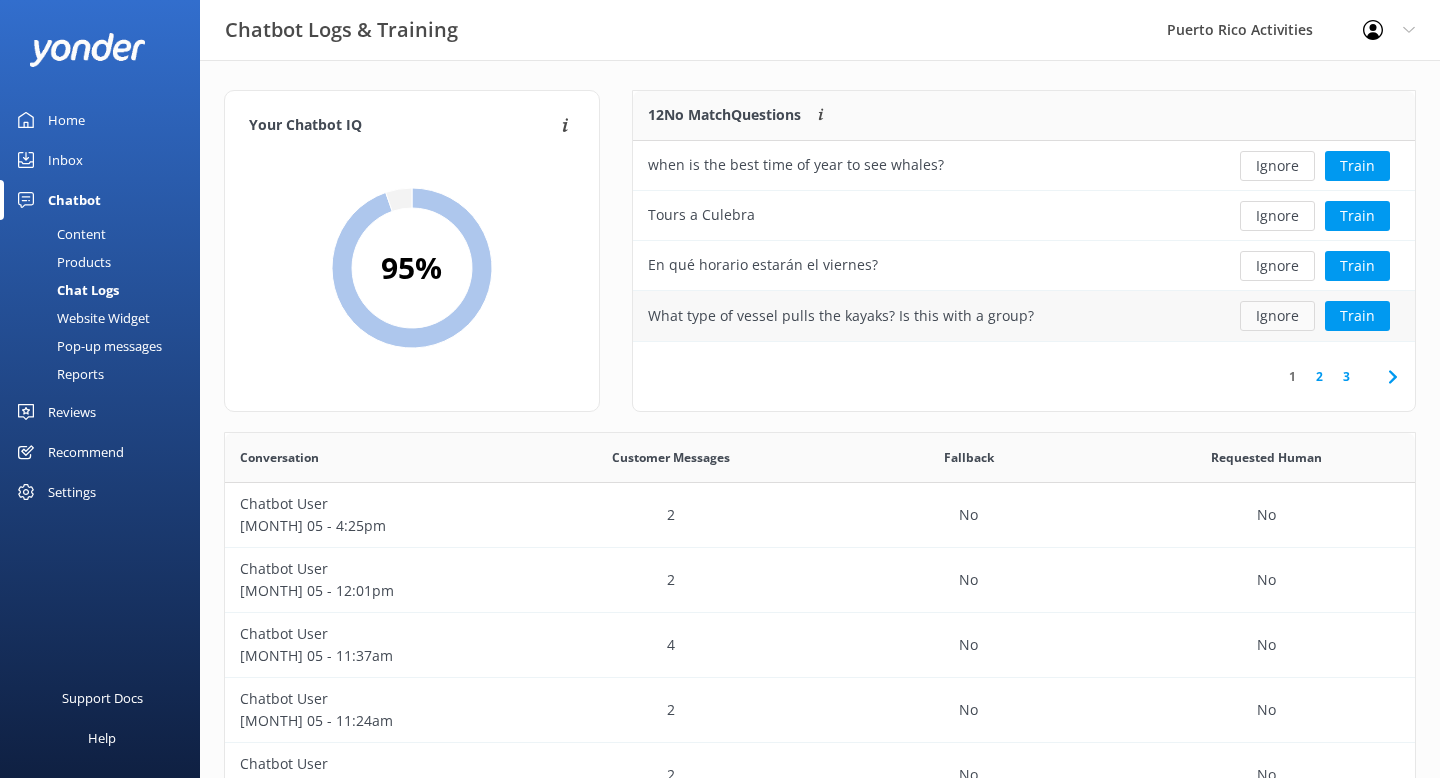click on "Ignore" at bounding box center [1277, 316] 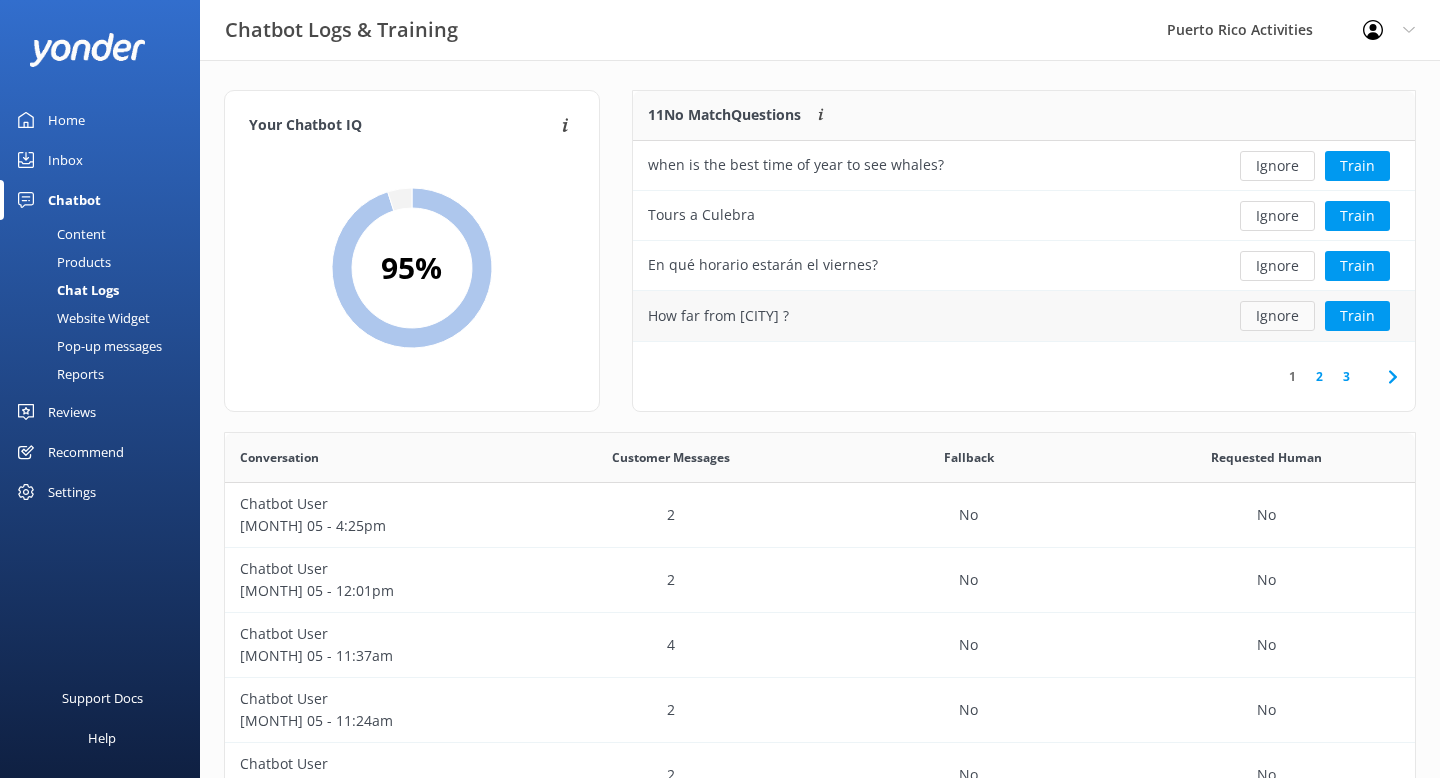 click on "Ignore" at bounding box center (1277, 316) 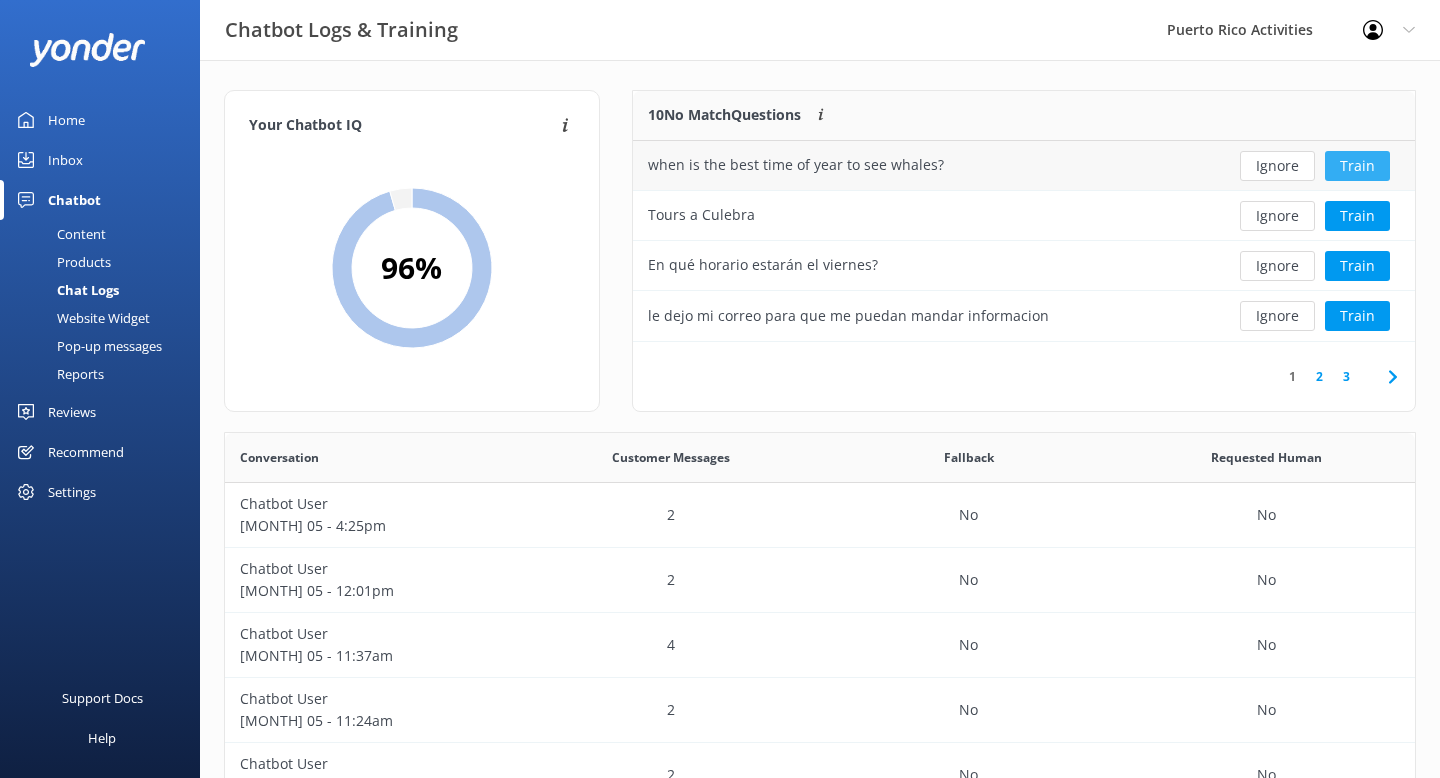 click on "Train" at bounding box center [1357, 166] 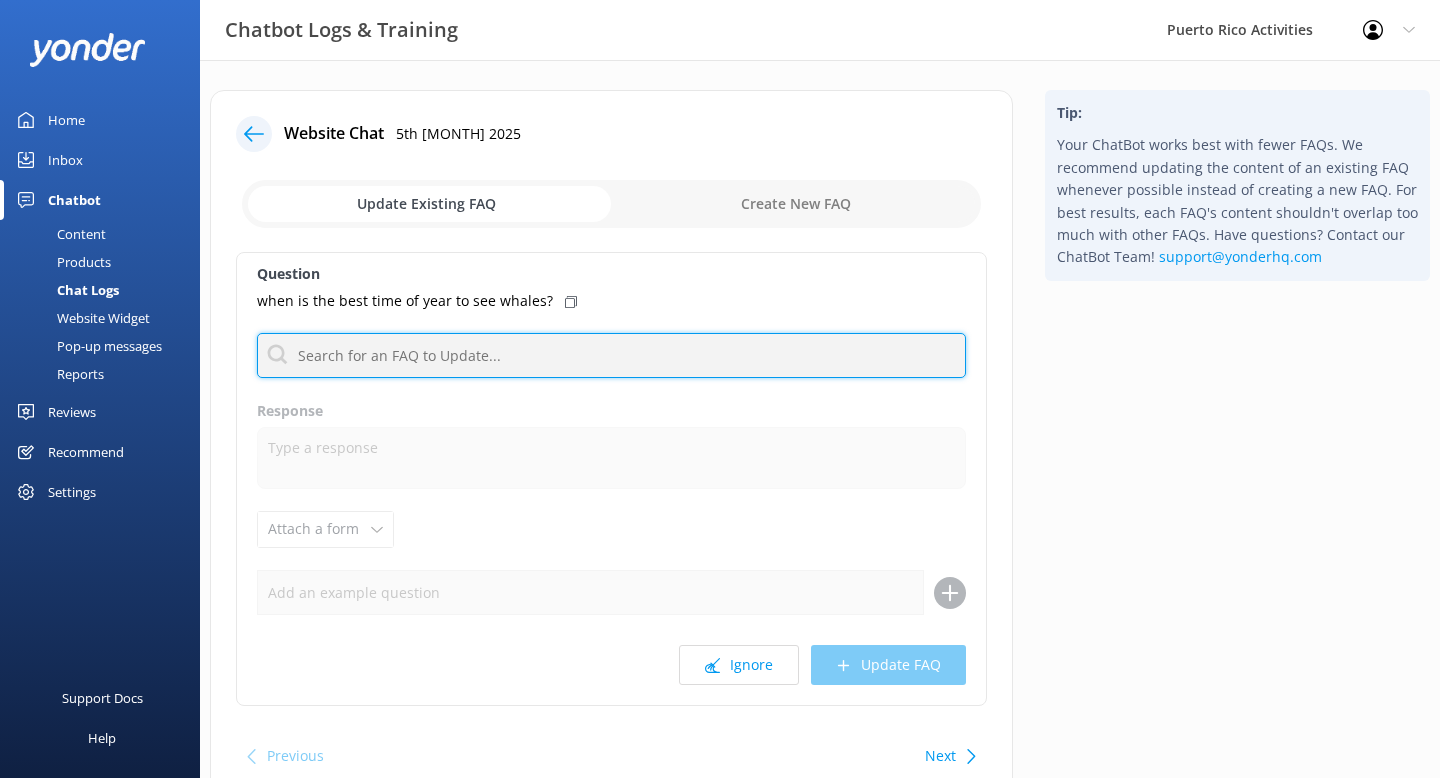 click at bounding box center (611, 355) 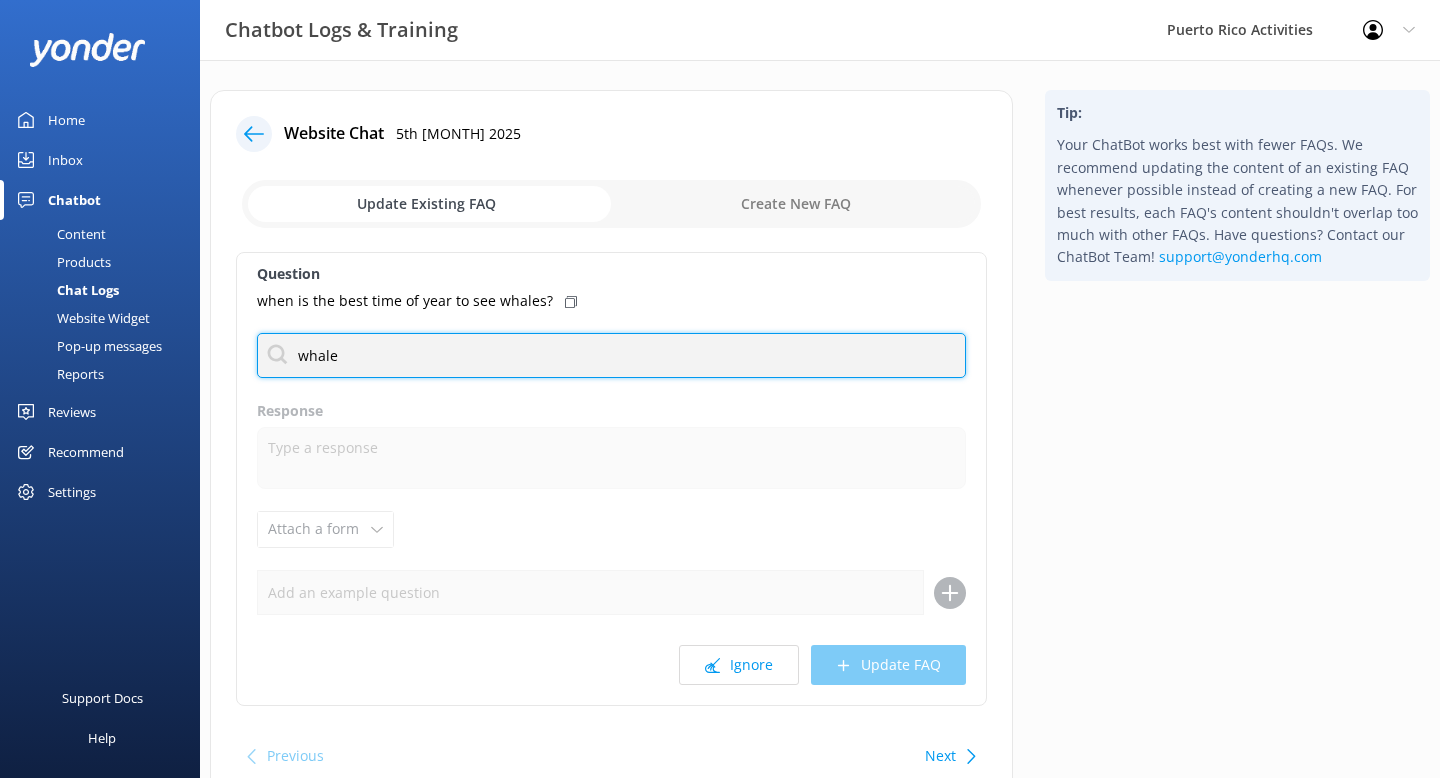 type on "whales" 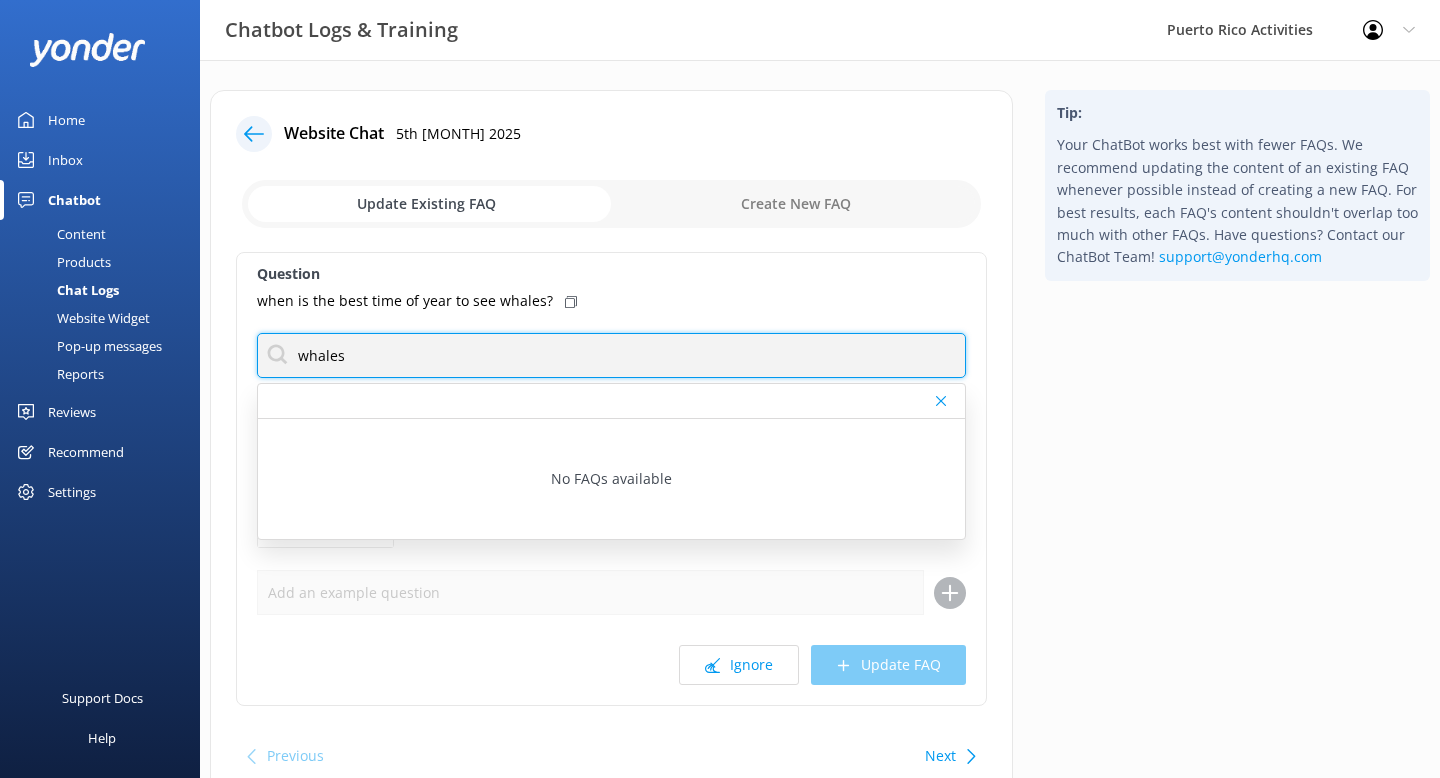 click on "whales" at bounding box center [611, 355] 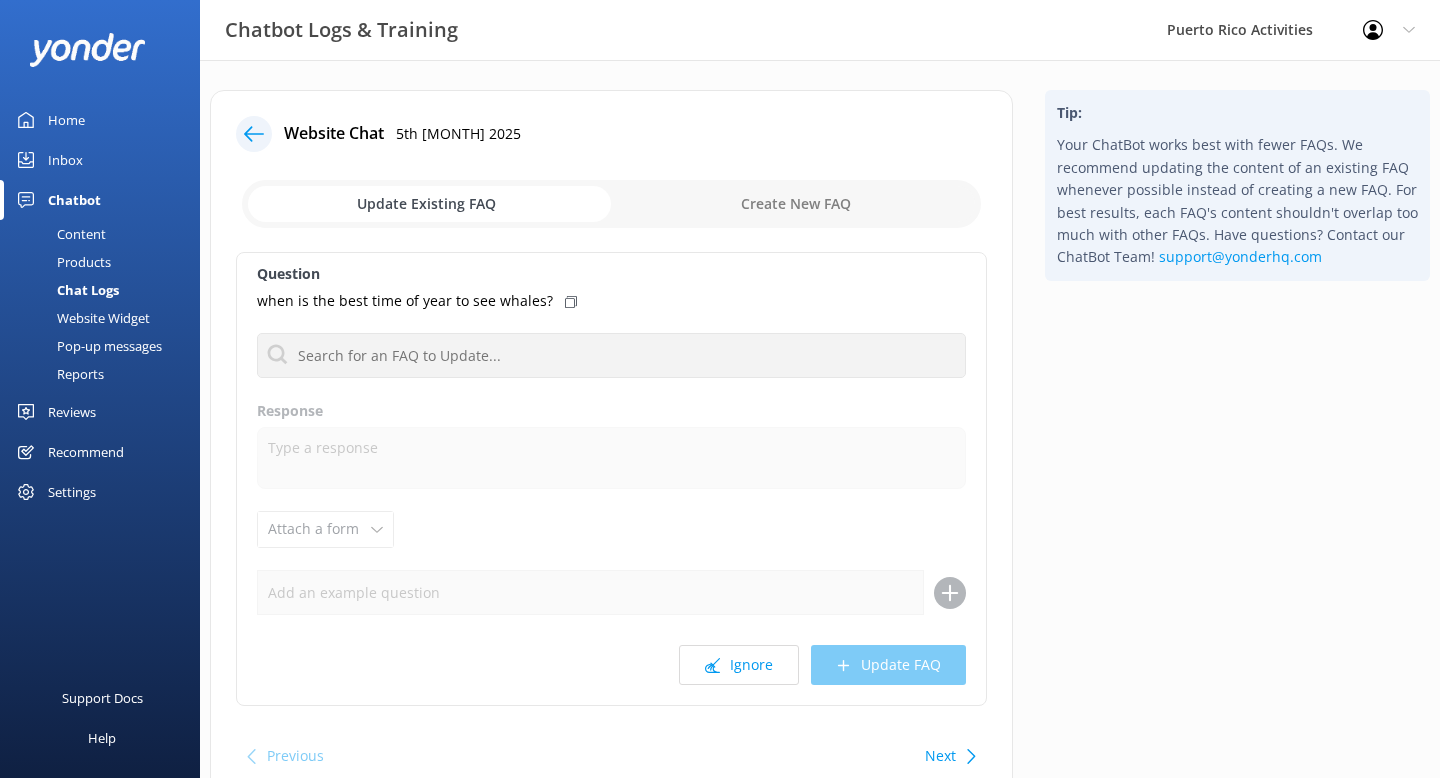 click 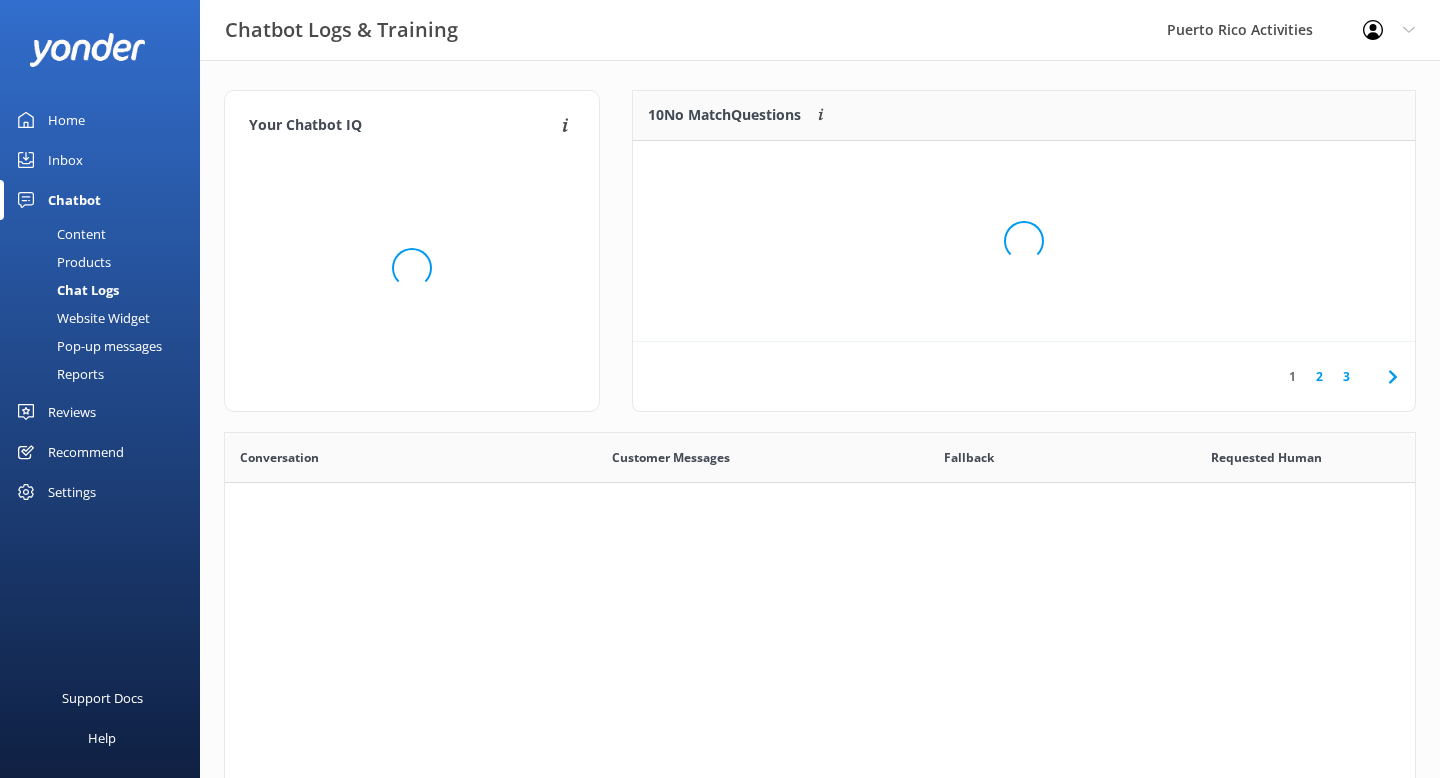 scroll, scrollTop: 1, scrollLeft: 1, axis: both 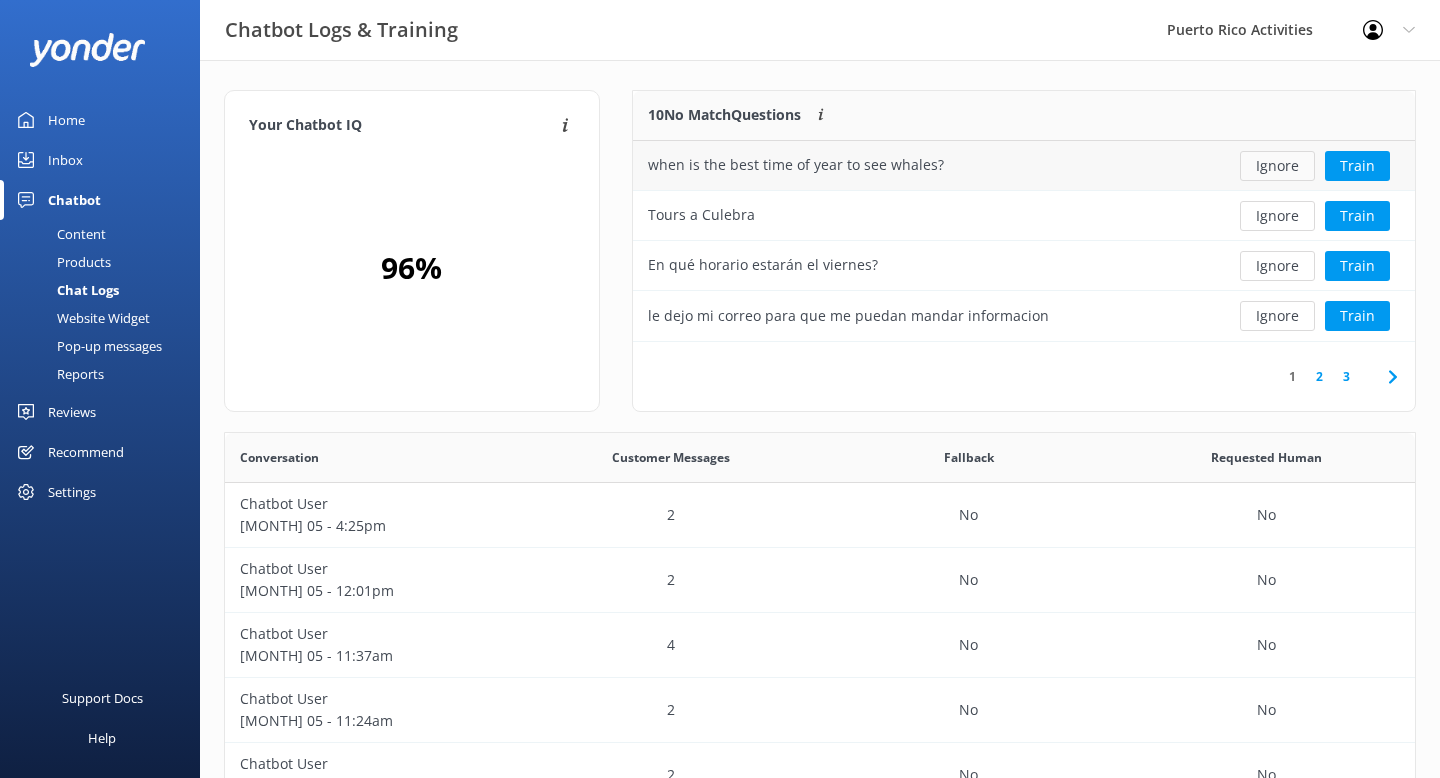 click on "Ignore" at bounding box center [1277, 166] 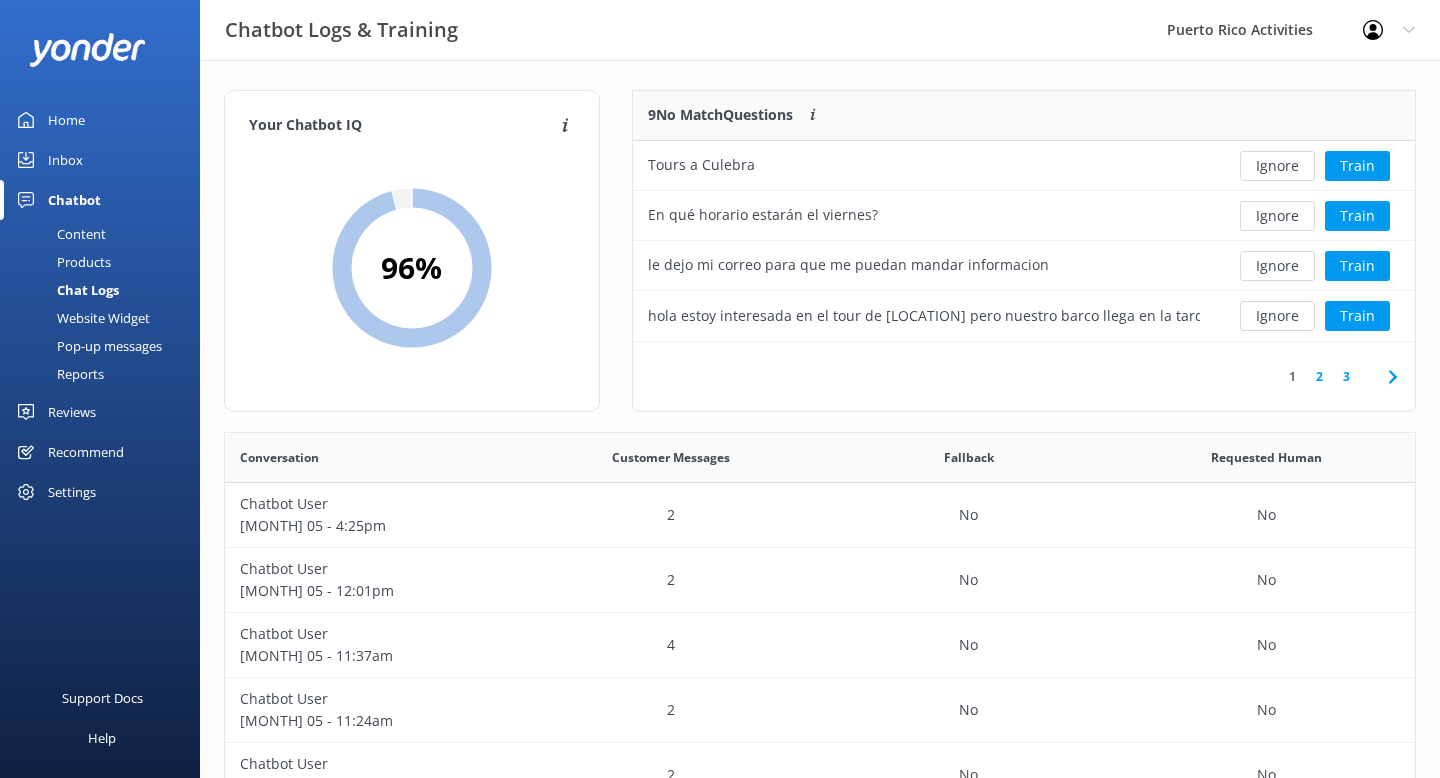 click on "2" at bounding box center [1319, 376] 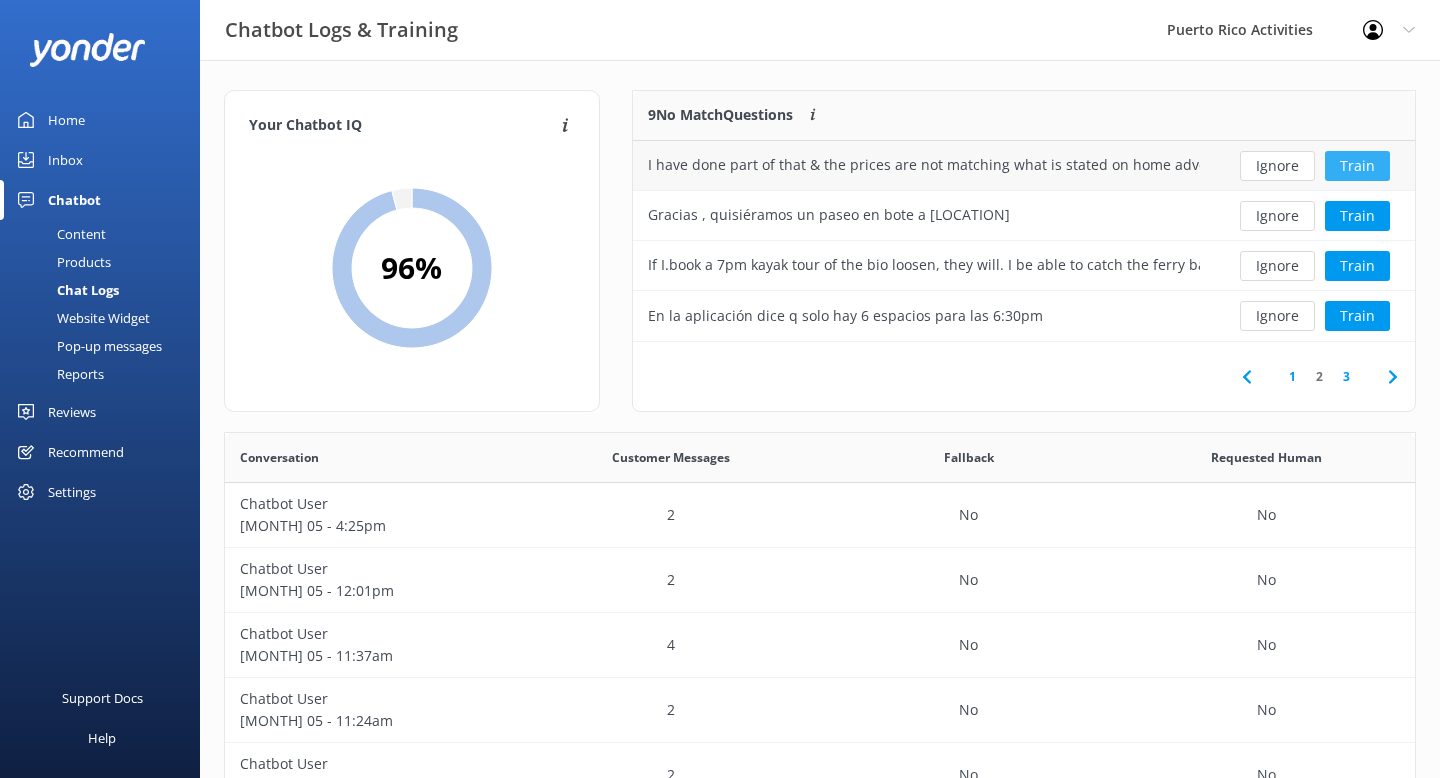 click on "Train" at bounding box center (1357, 166) 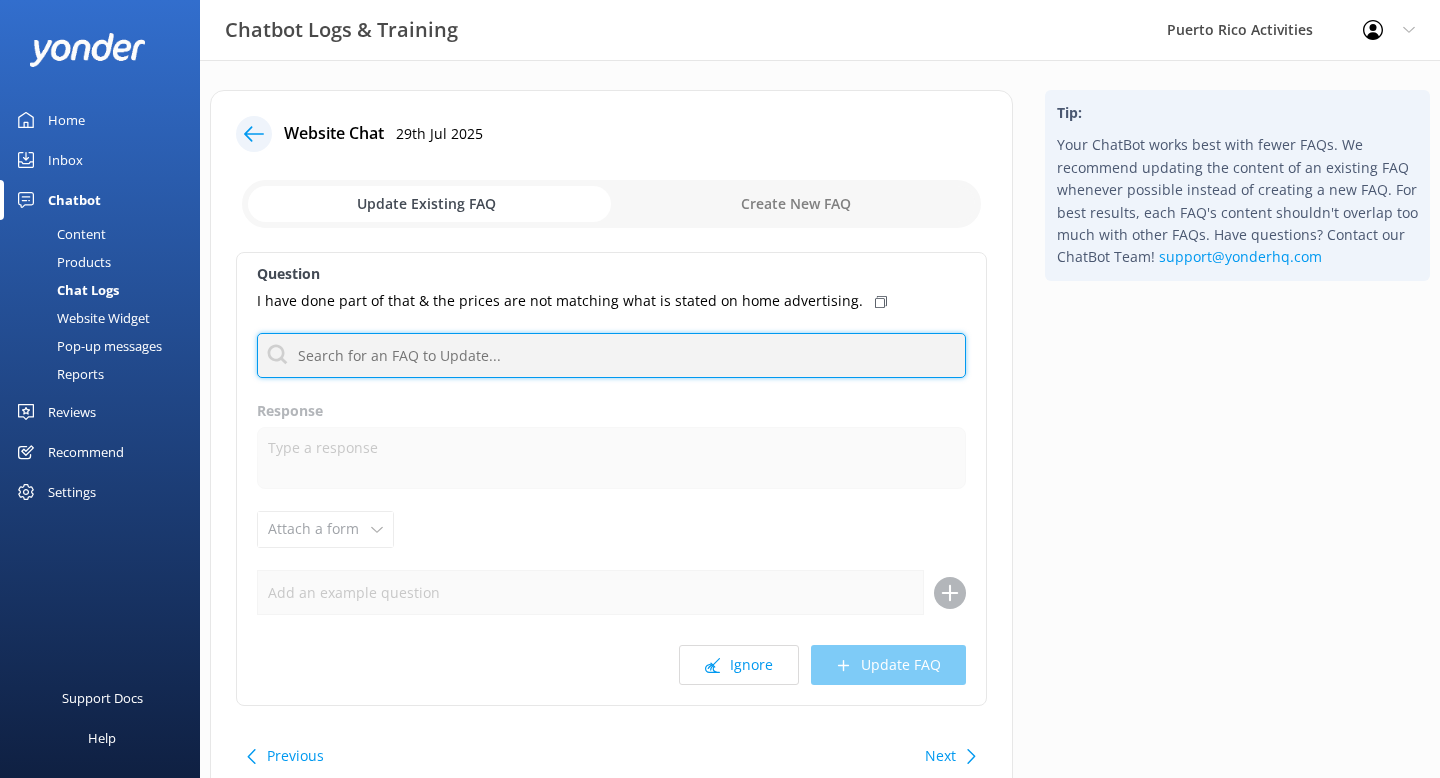 click at bounding box center [611, 355] 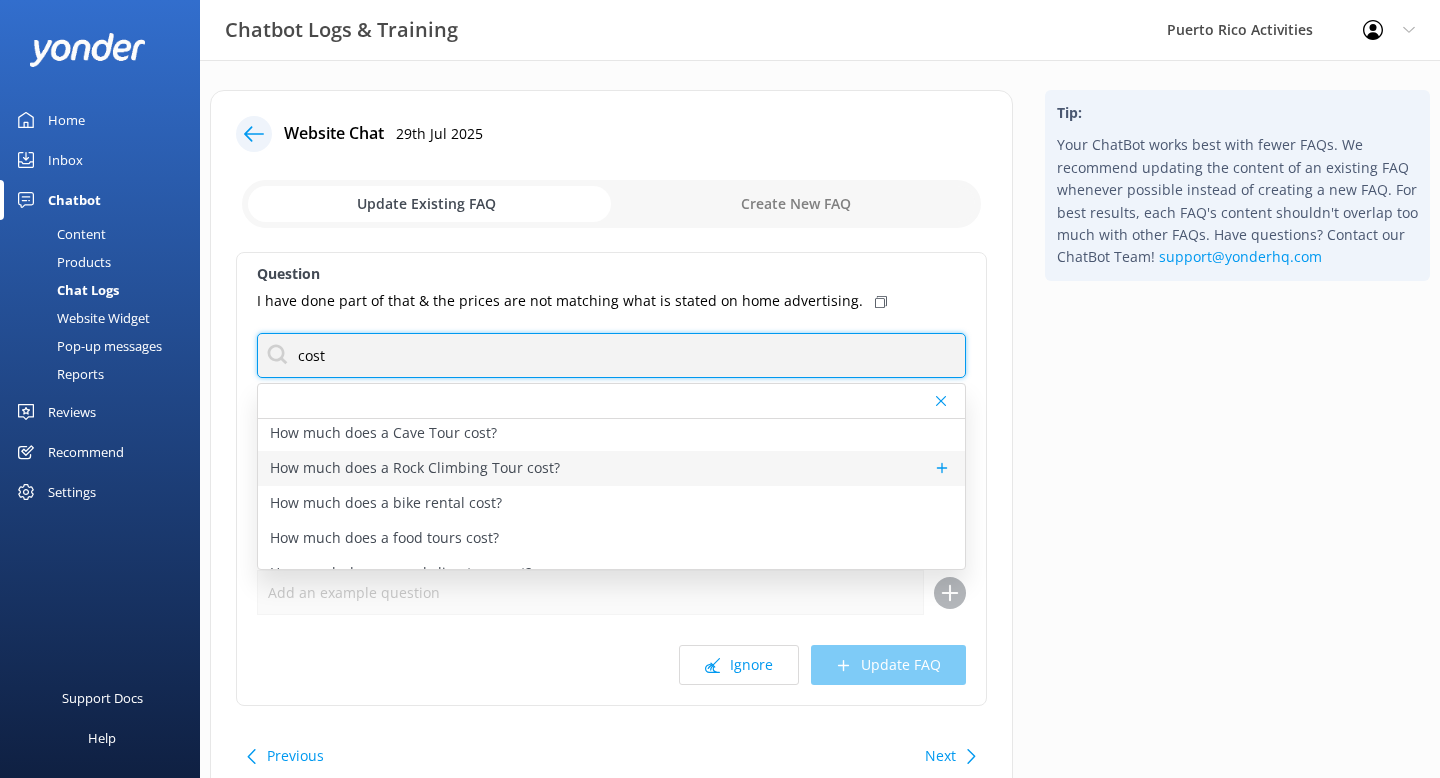 scroll, scrollTop: 0, scrollLeft: 0, axis: both 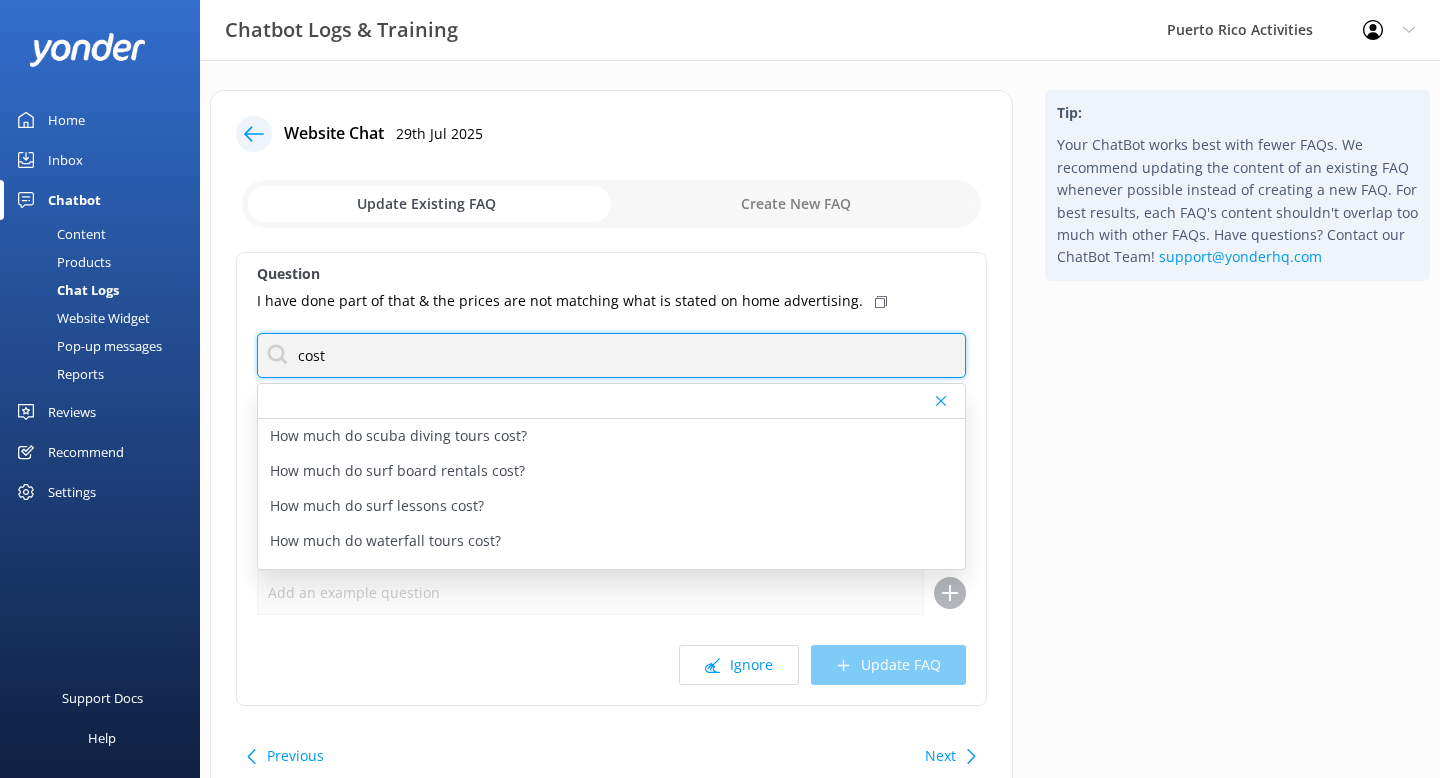 type on "cost" 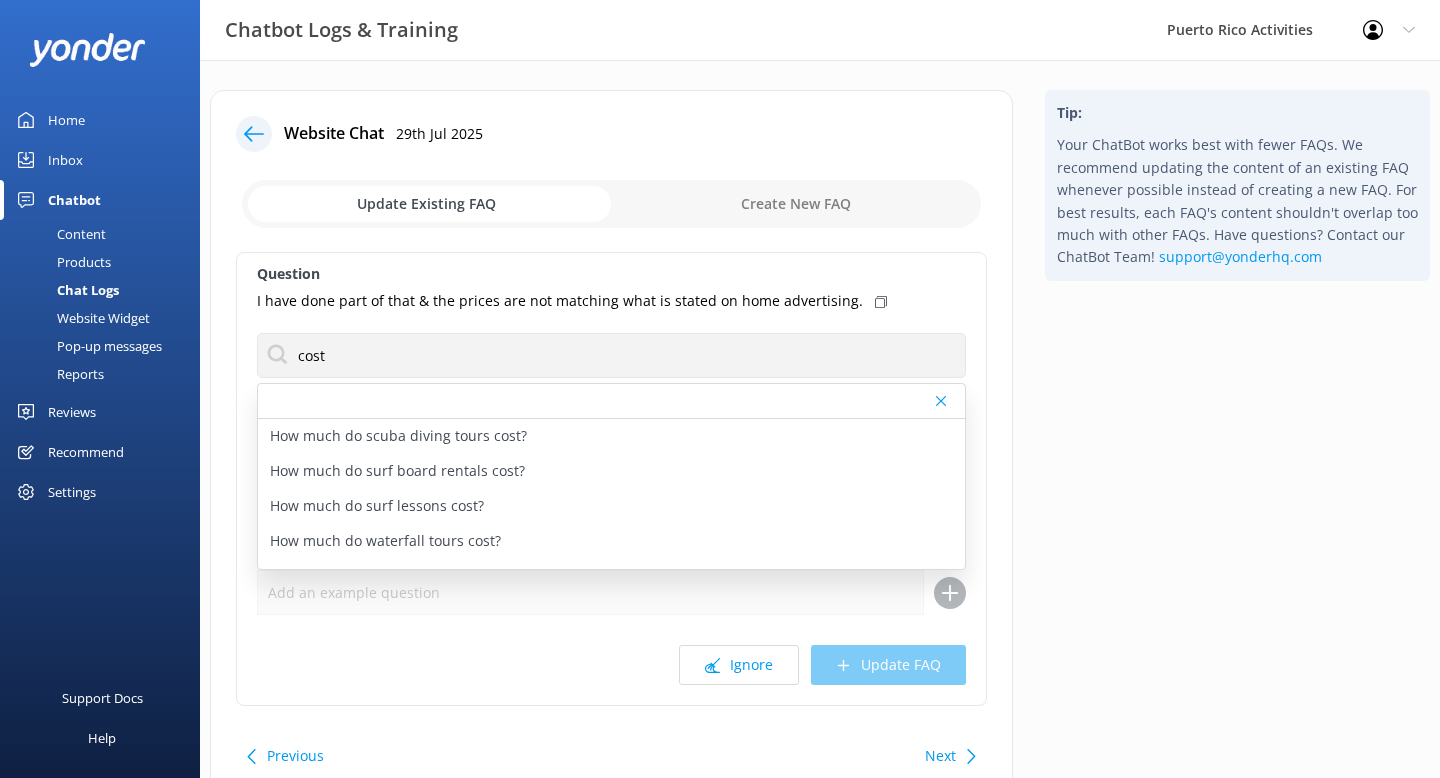click at bounding box center (254, 134) 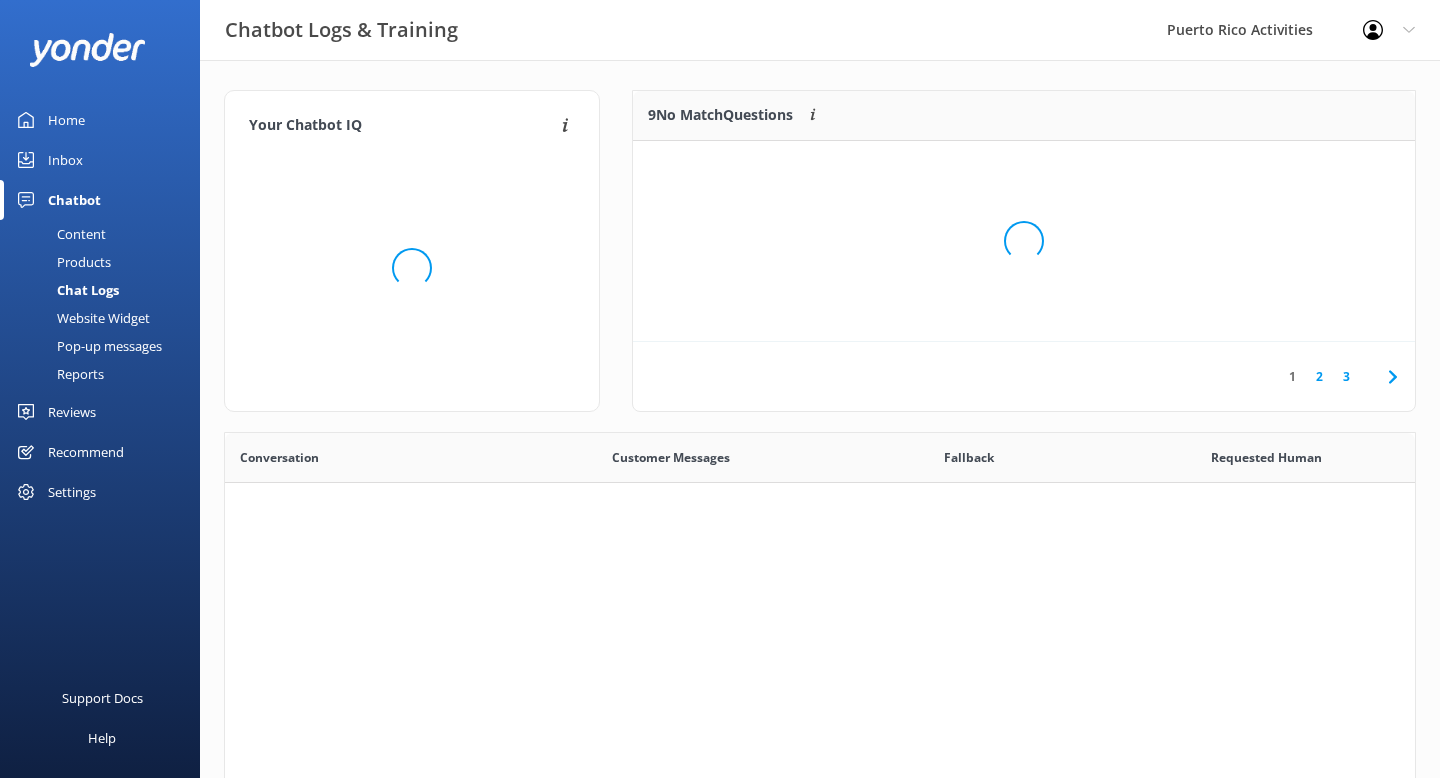 scroll, scrollTop: 1, scrollLeft: 1, axis: both 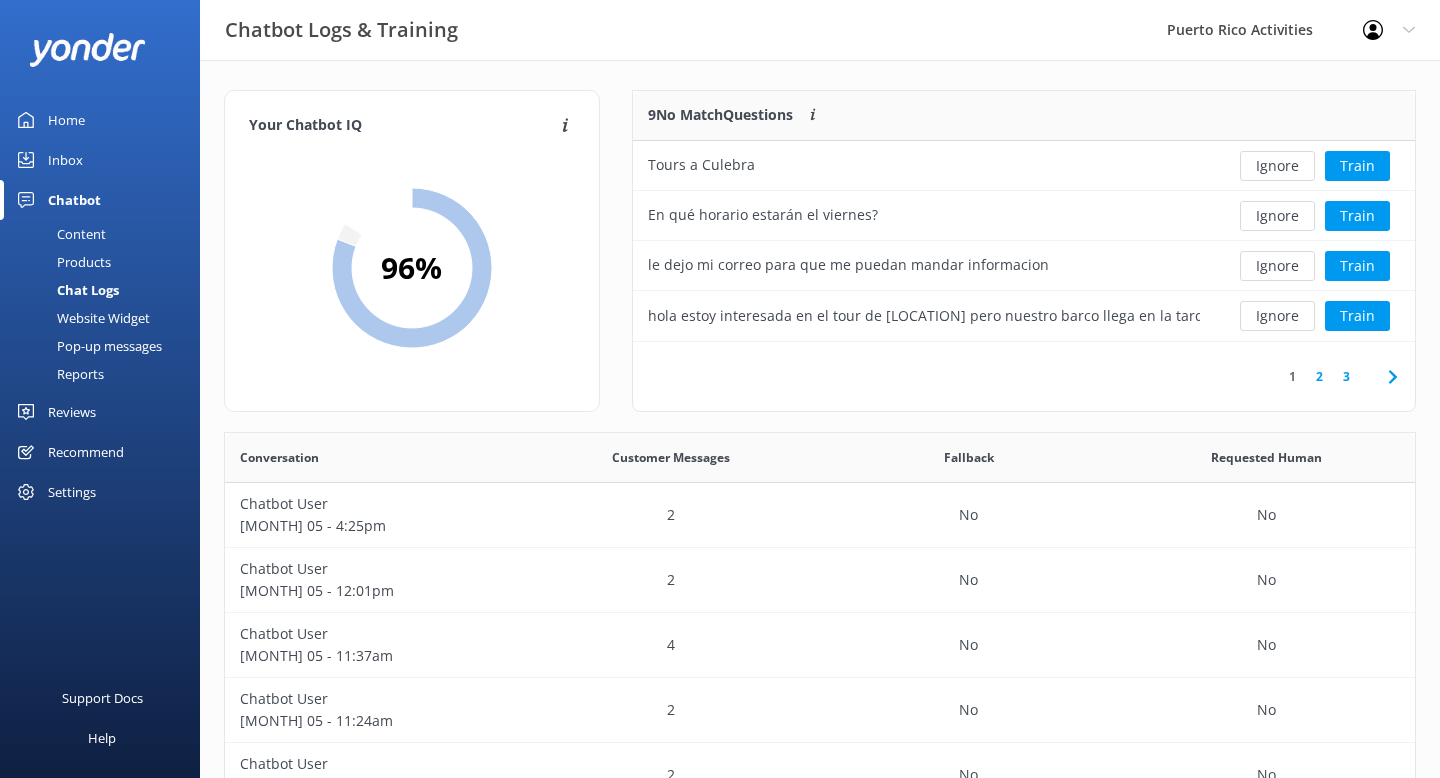 click on "2" at bounding box center [1319, 376] 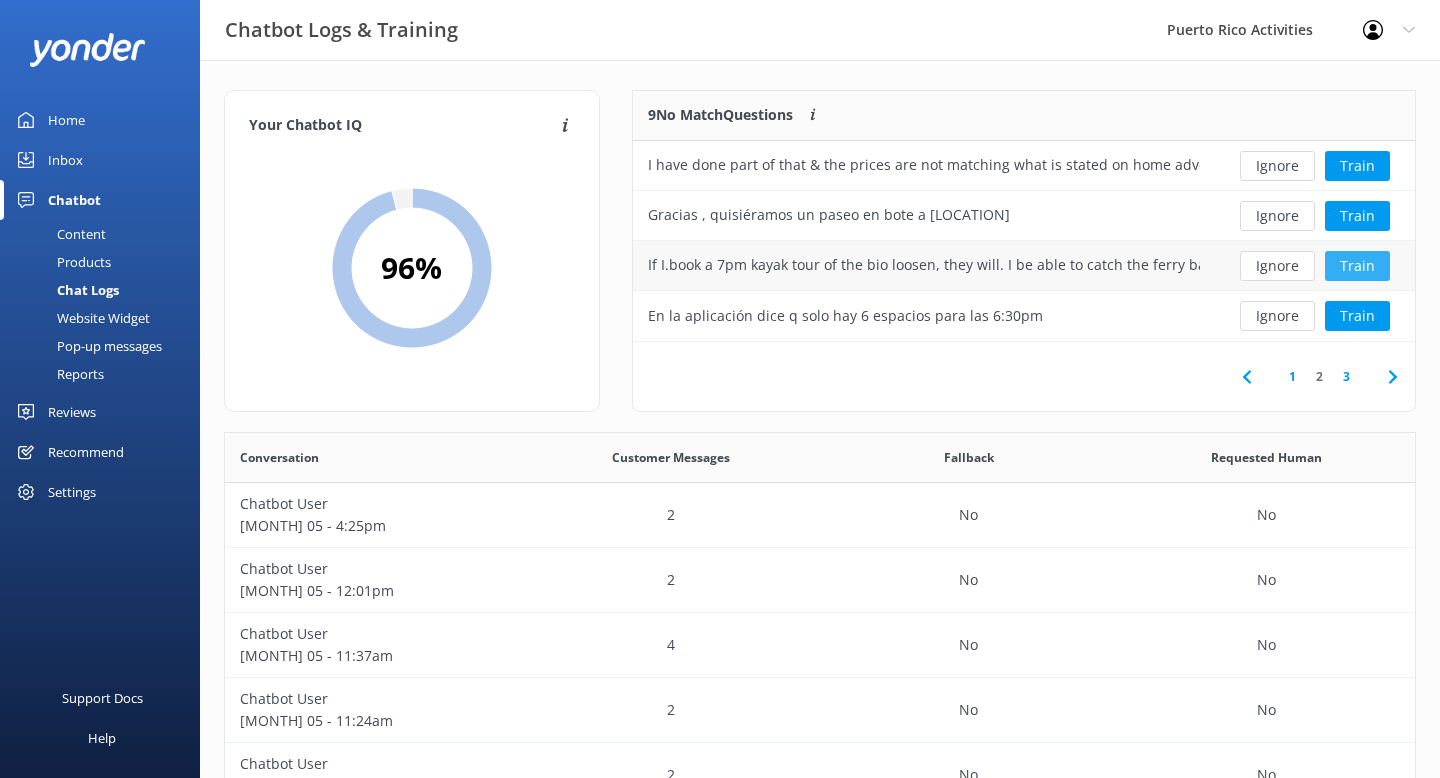 click on "Train" at bounding box center [1357, 266] 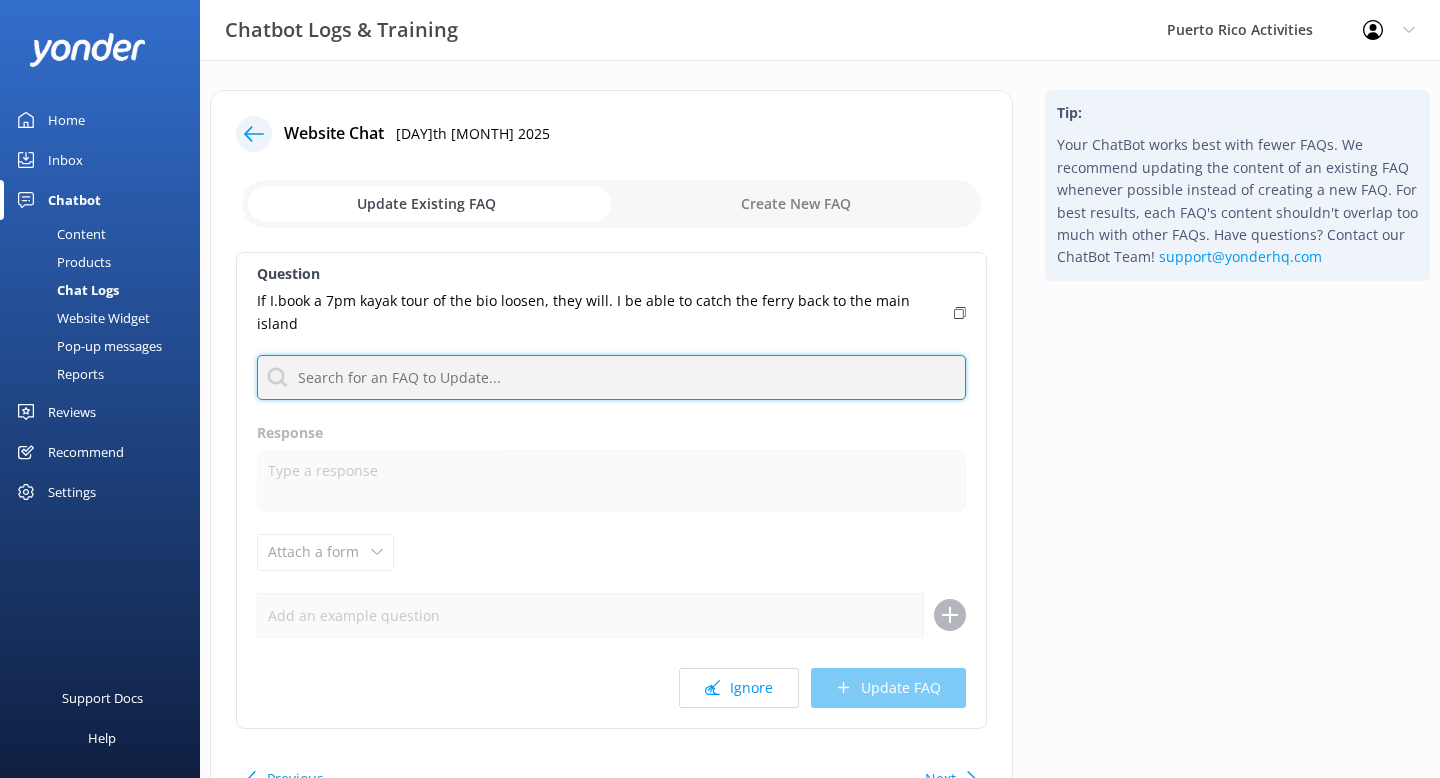 click at bounding box center [611, 377] 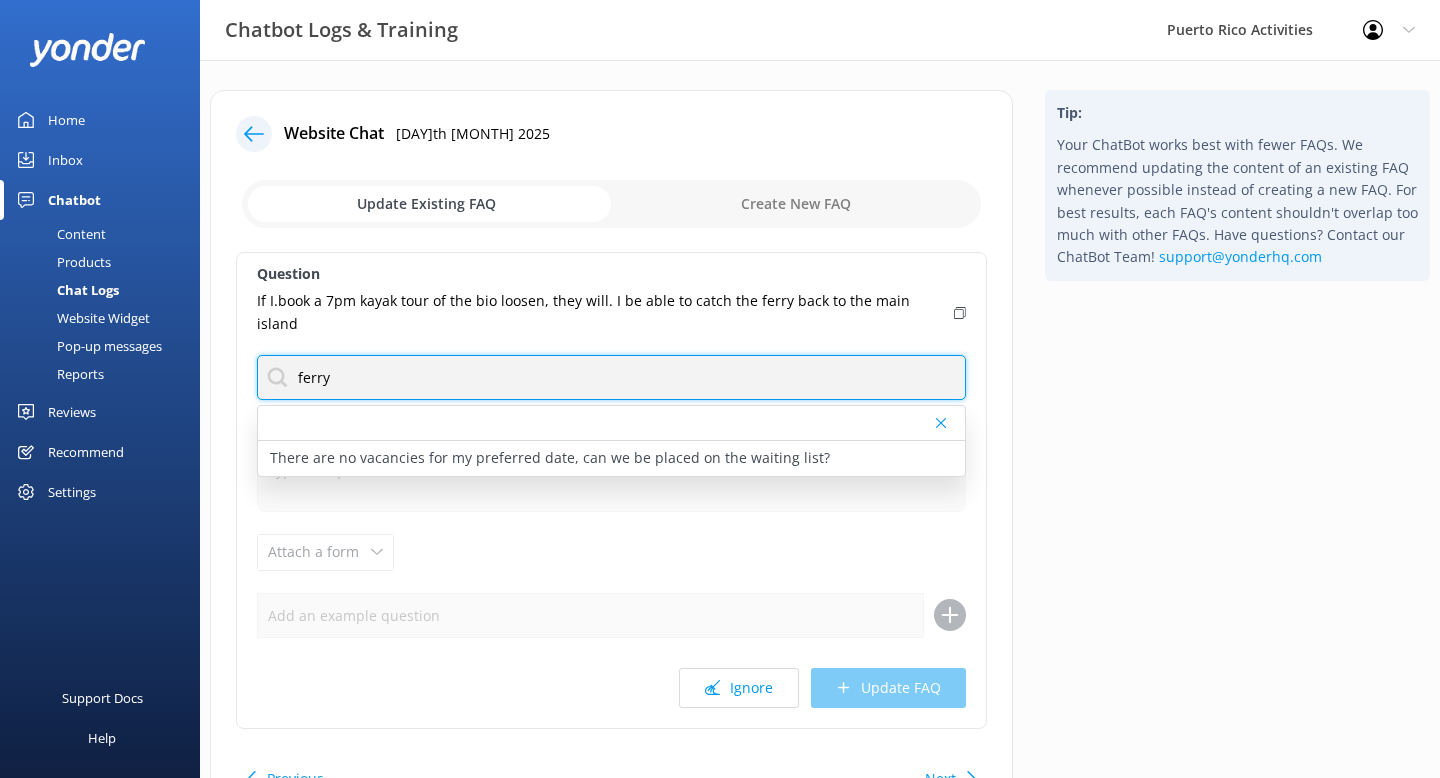type on "ferry" 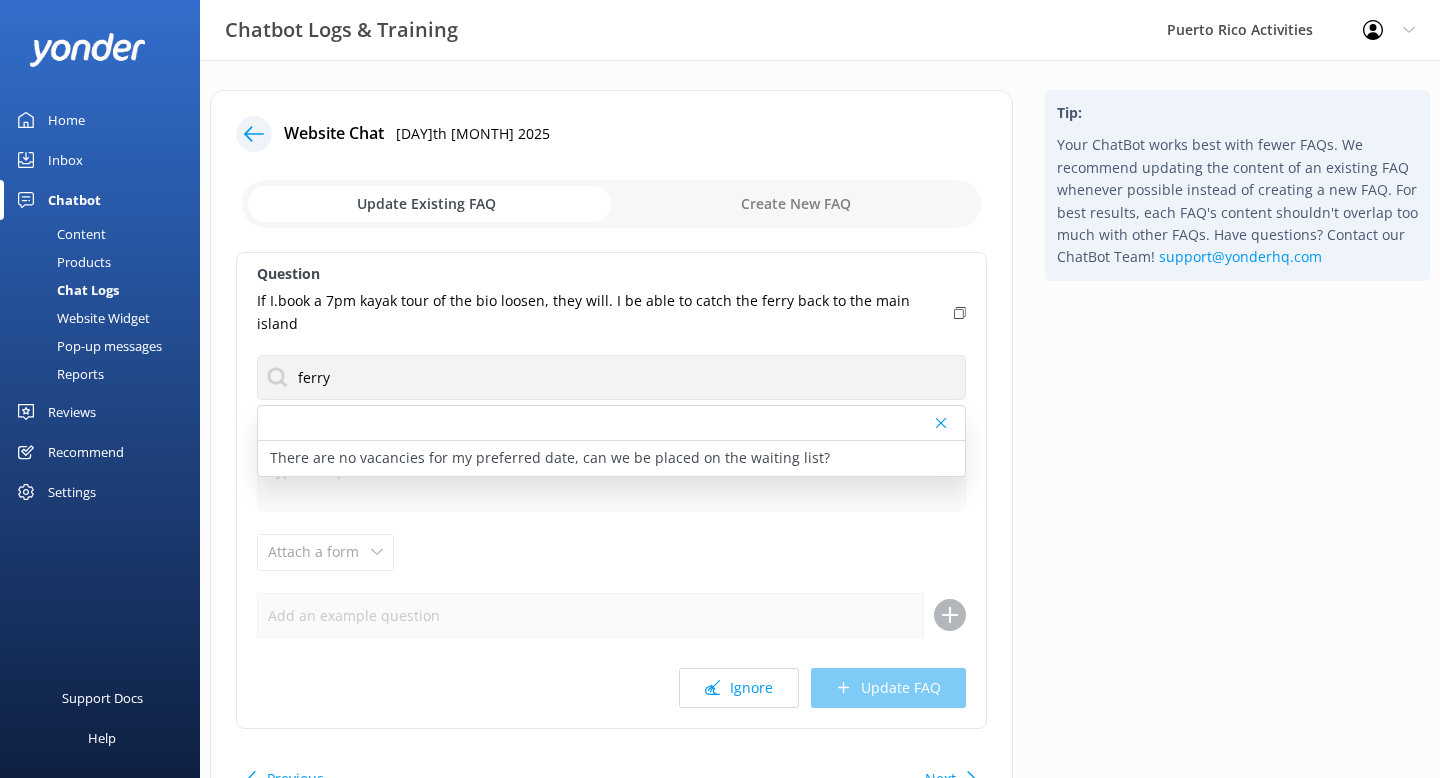 click 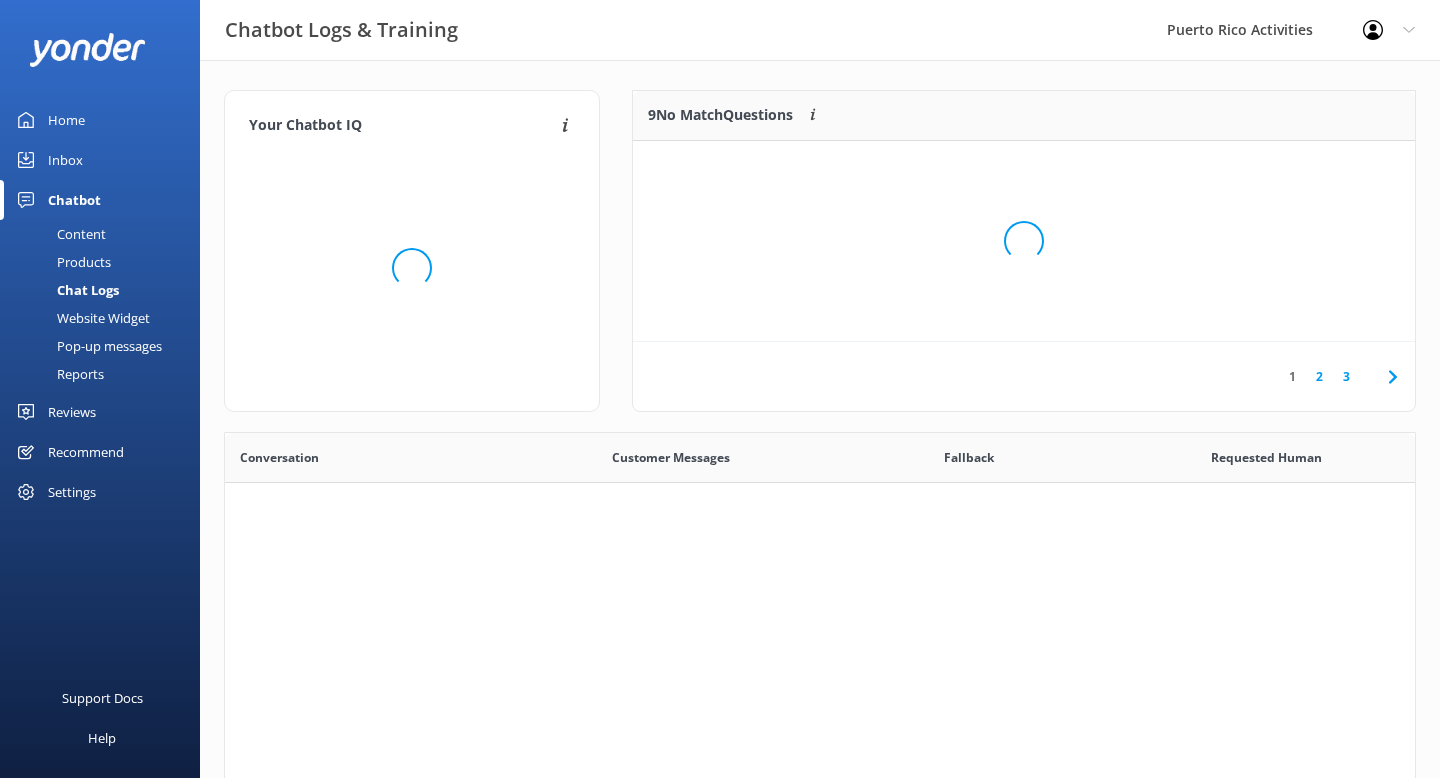 scroll, scrollTop: 1, scrollLeft: 1, axis: both 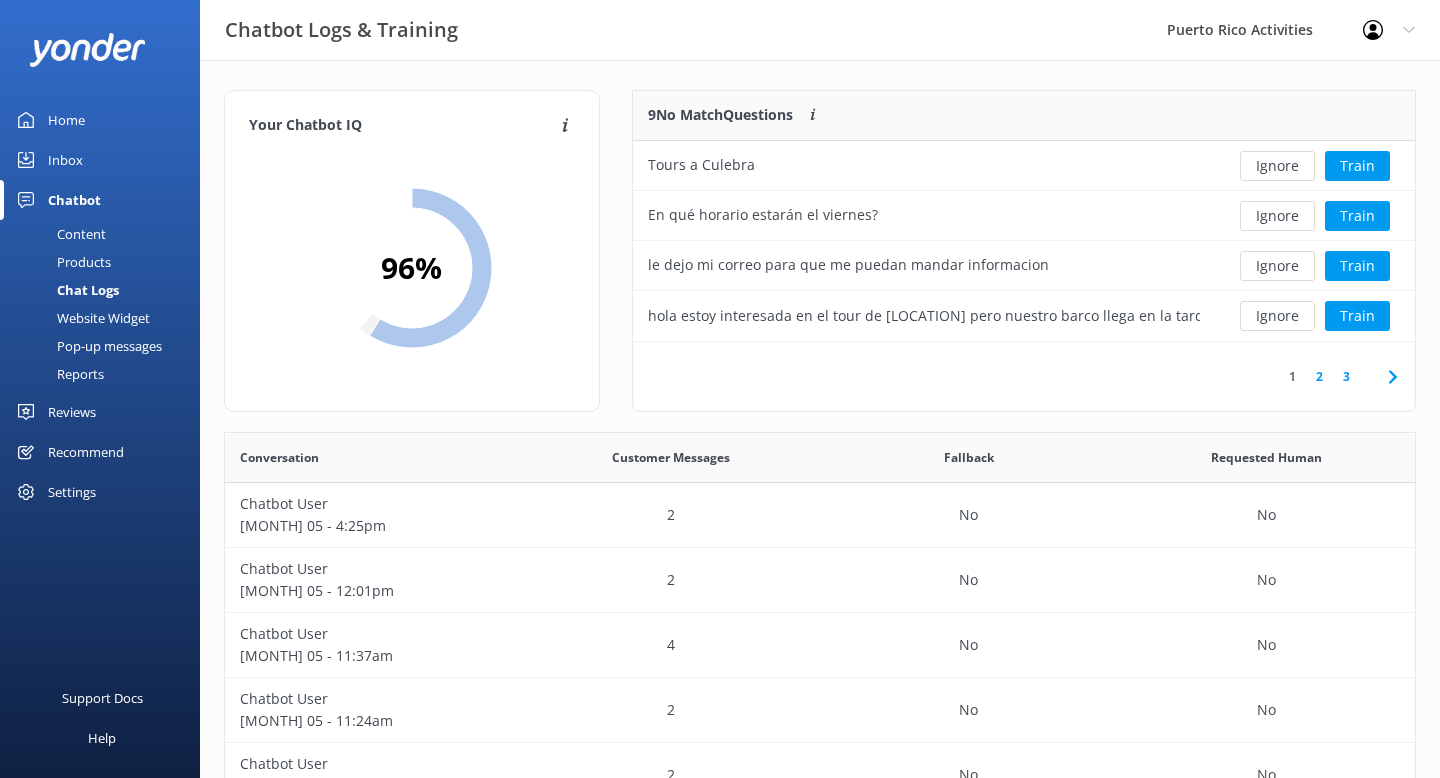 click on "3" at bounding box center [1346, 376] 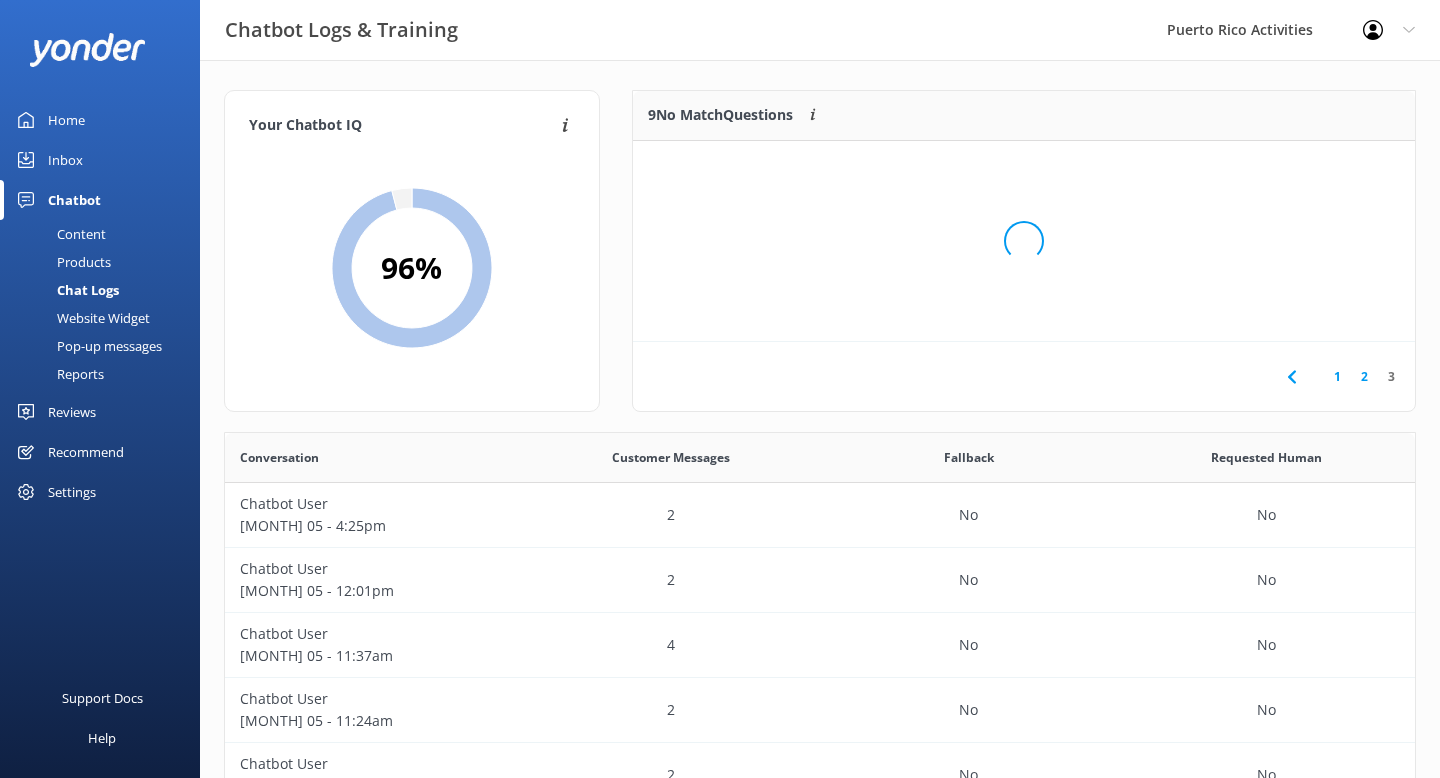 scroll, scrollTop: 101, scrollLeft: 782, axis: both 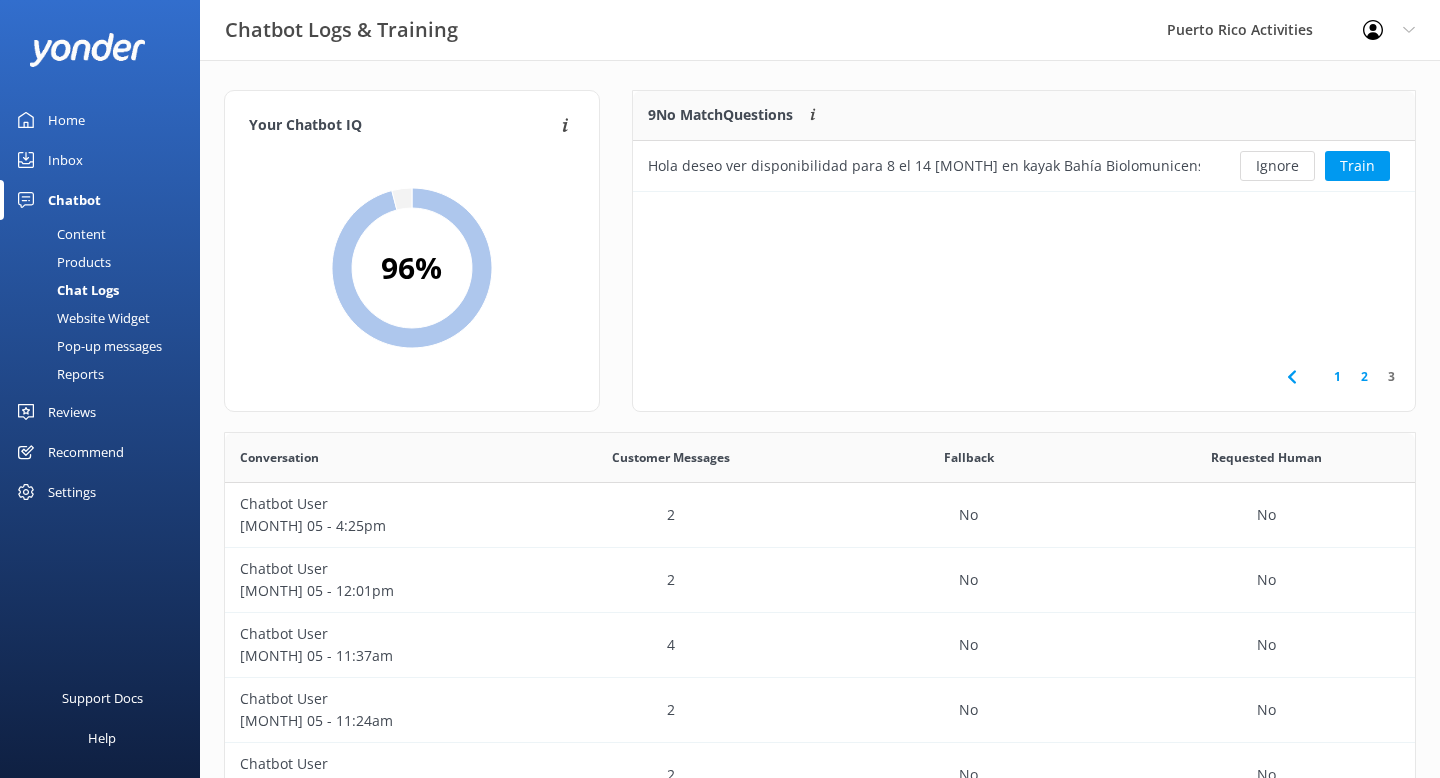 click on "1" at bounding box center [1337, 376] 